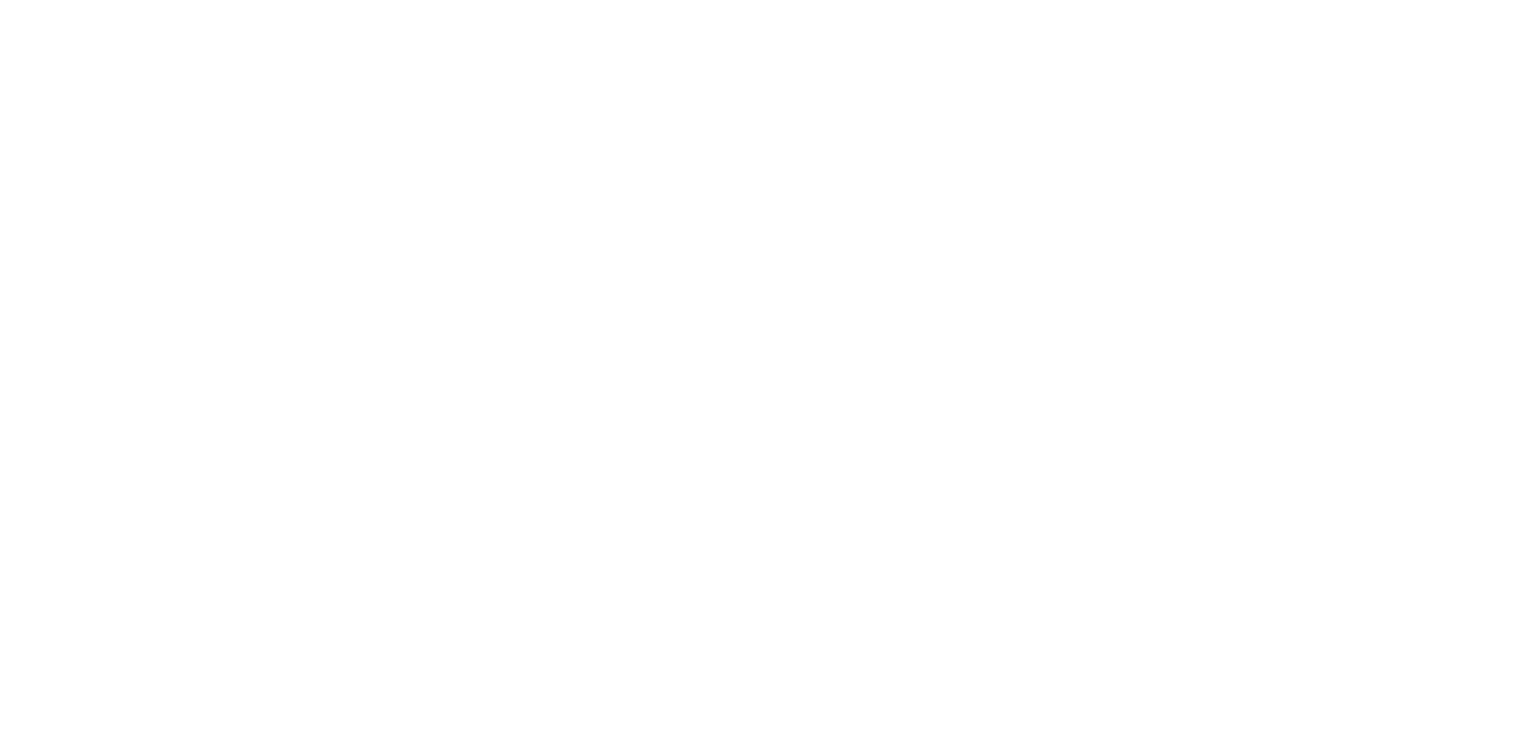 scroll, scrollTop: 0, scrollLeft: 0, axis: both 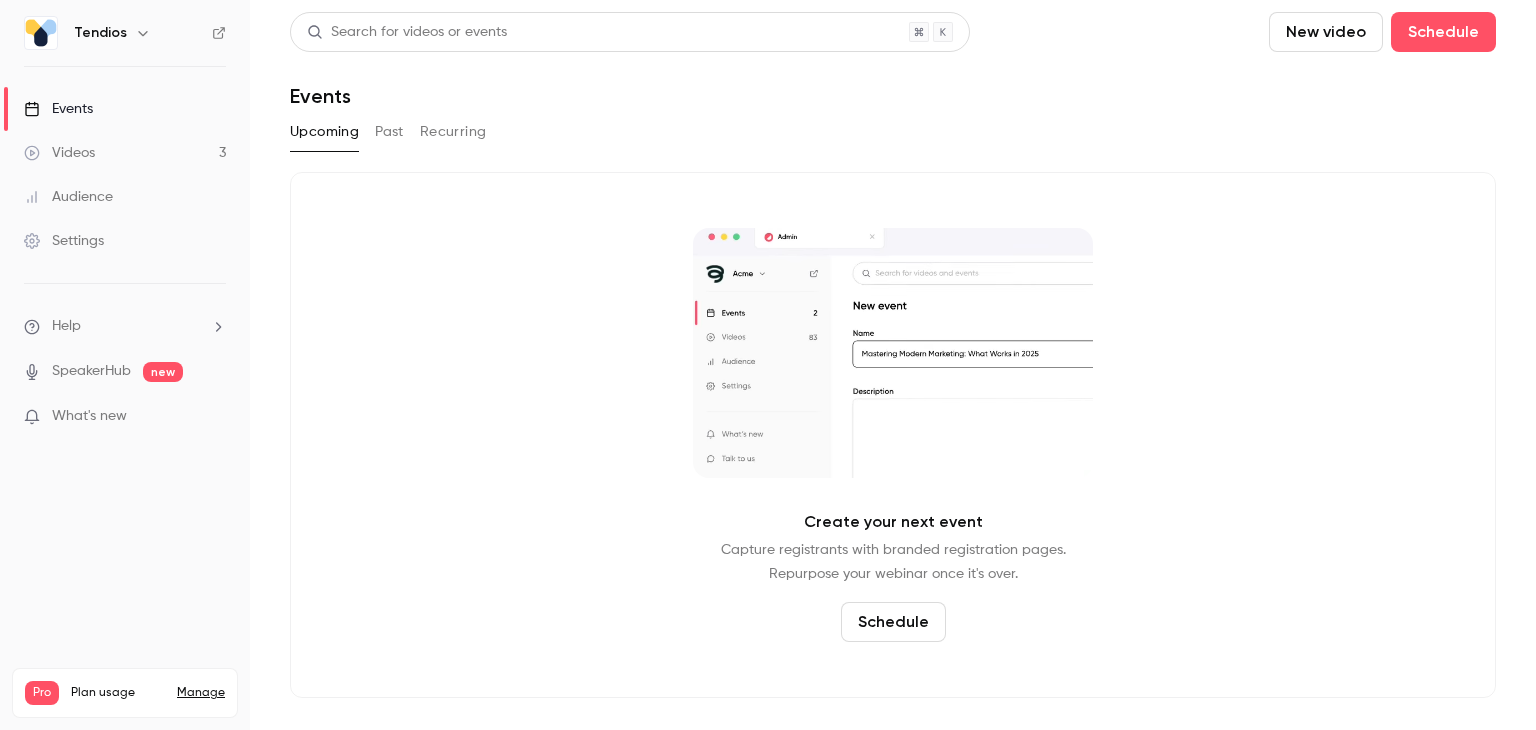 click on "Past" at bounding box center (389, 132) 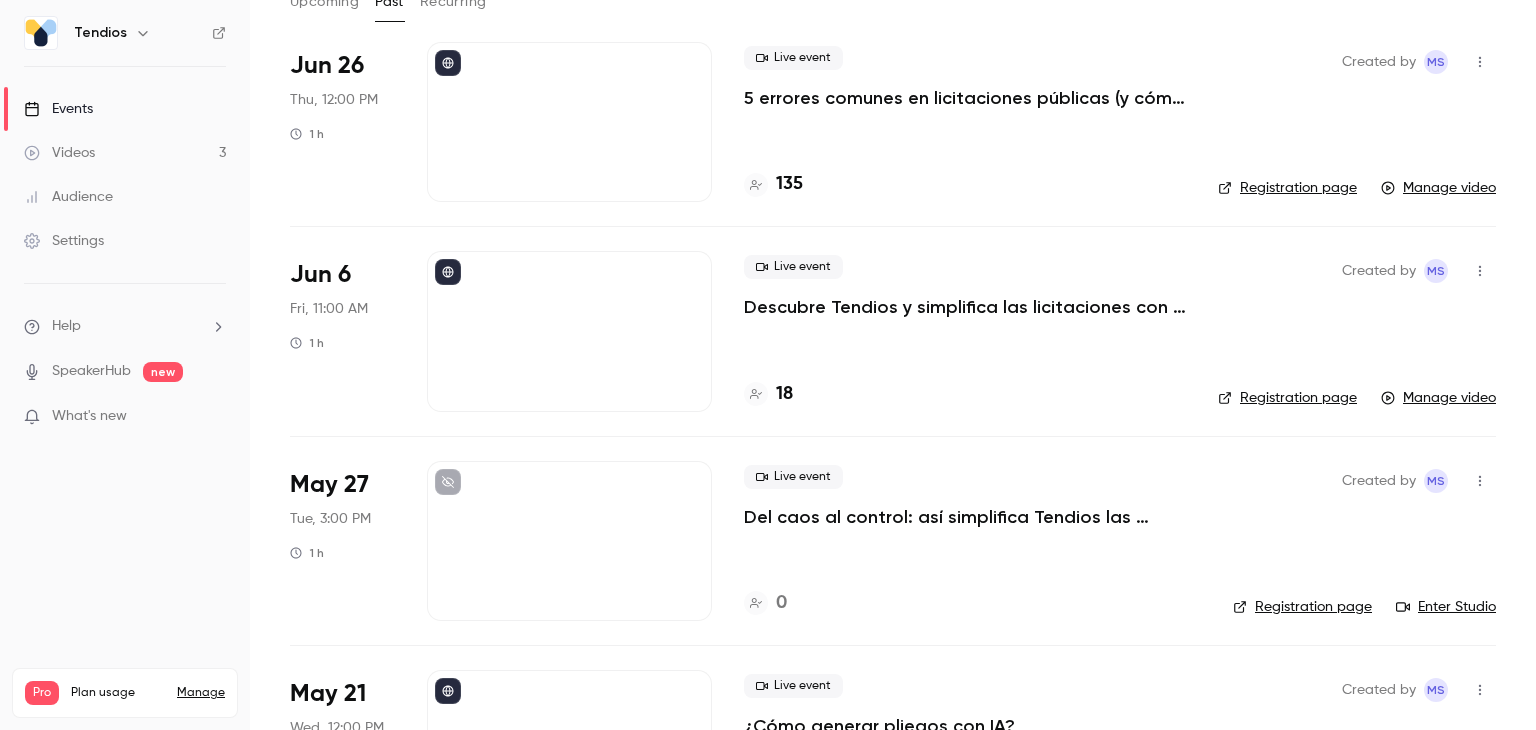 scroll, scrollTop: 266, scrollLeft: 0, axis: vertical 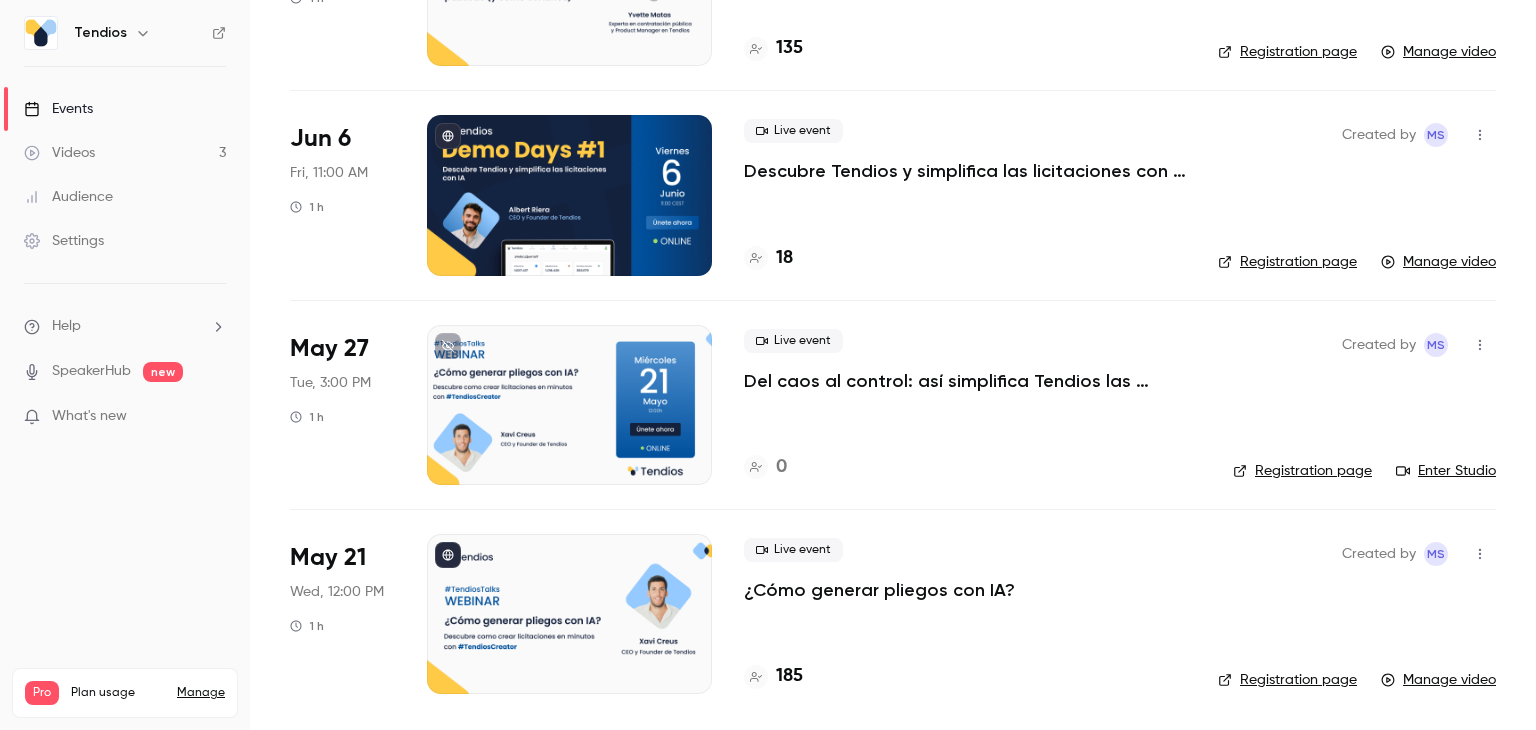 click on "¿Cómo generar pliegos con IA?" at bounding box center (879, 590) 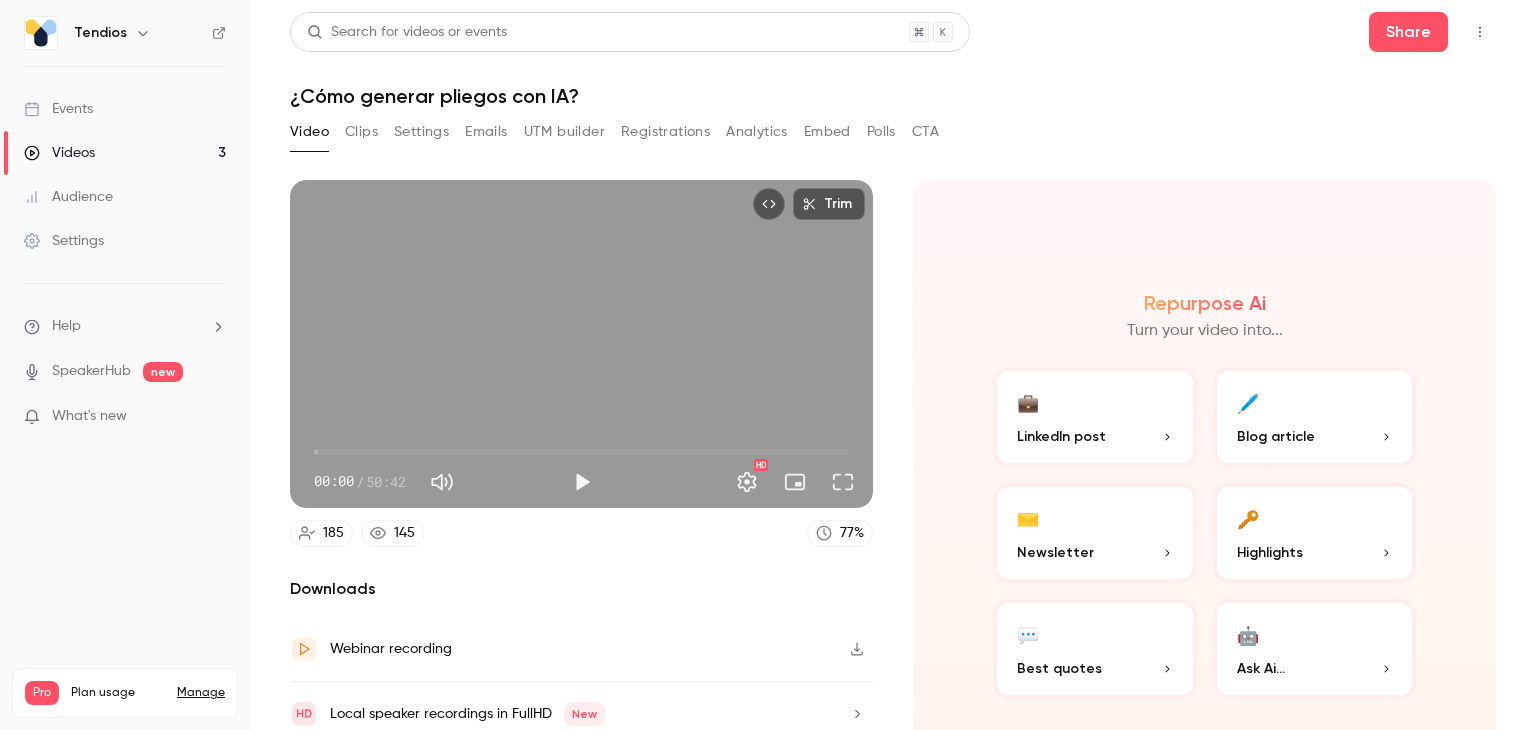 click on "Registrations" at bounding box center (665, 132) 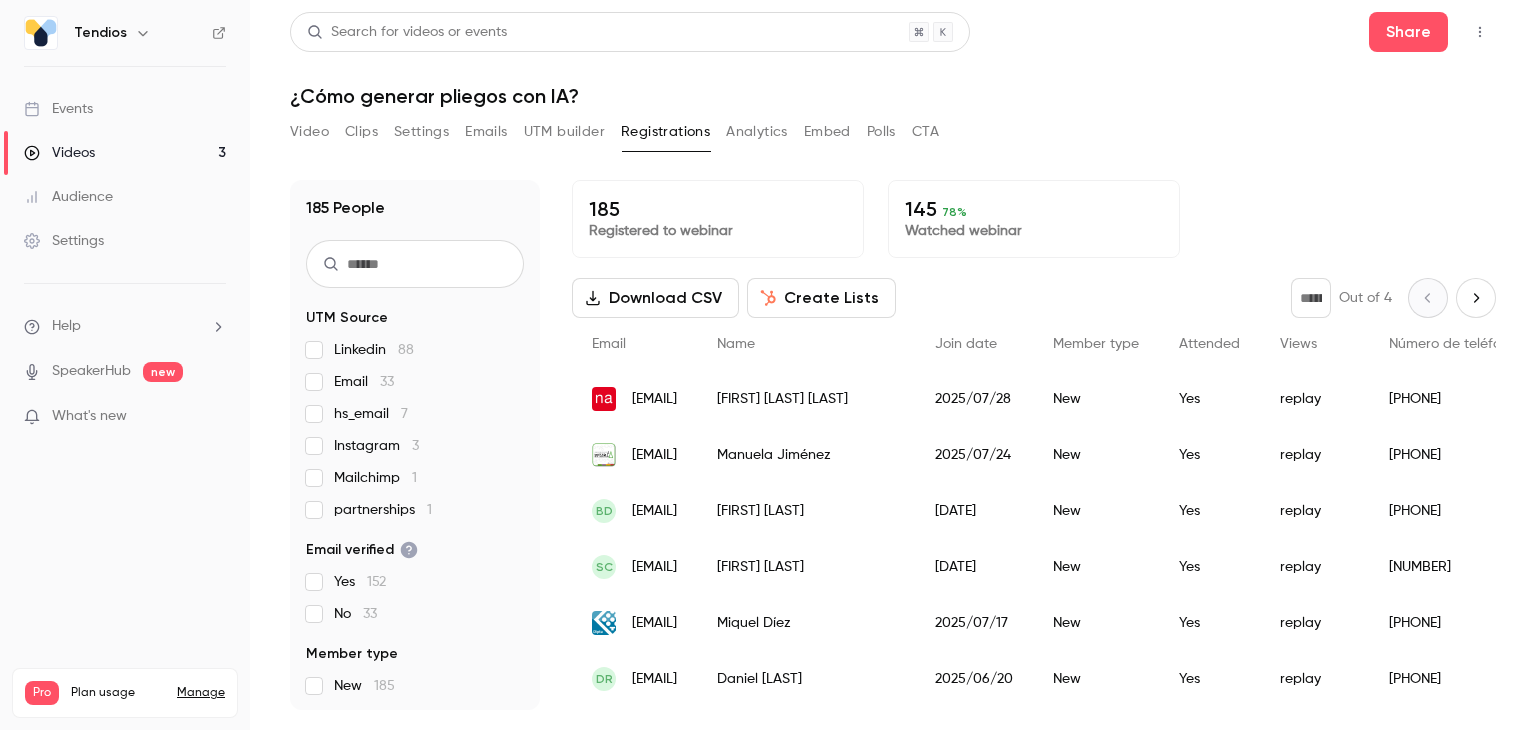 click at bounding box center [415, 264] 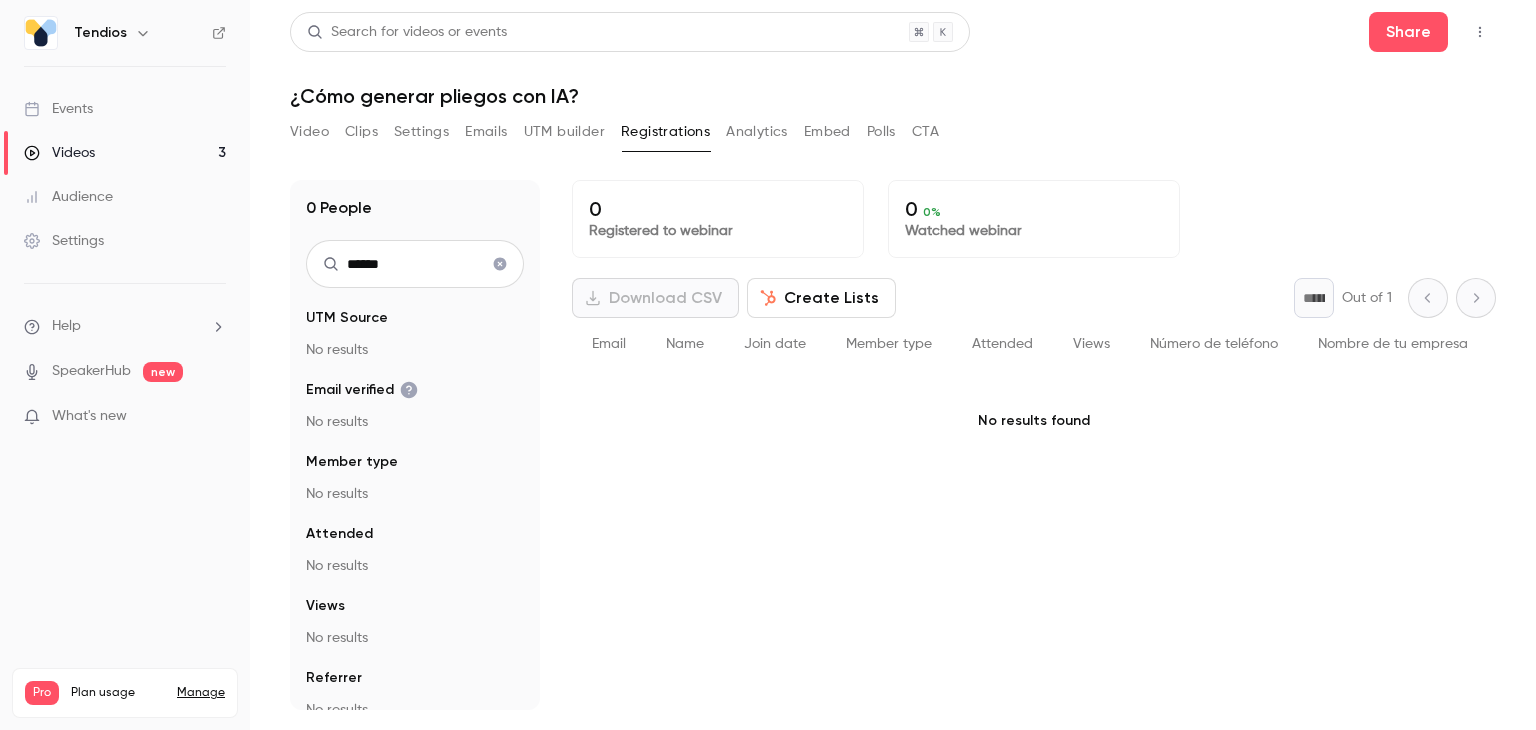 type on "******" 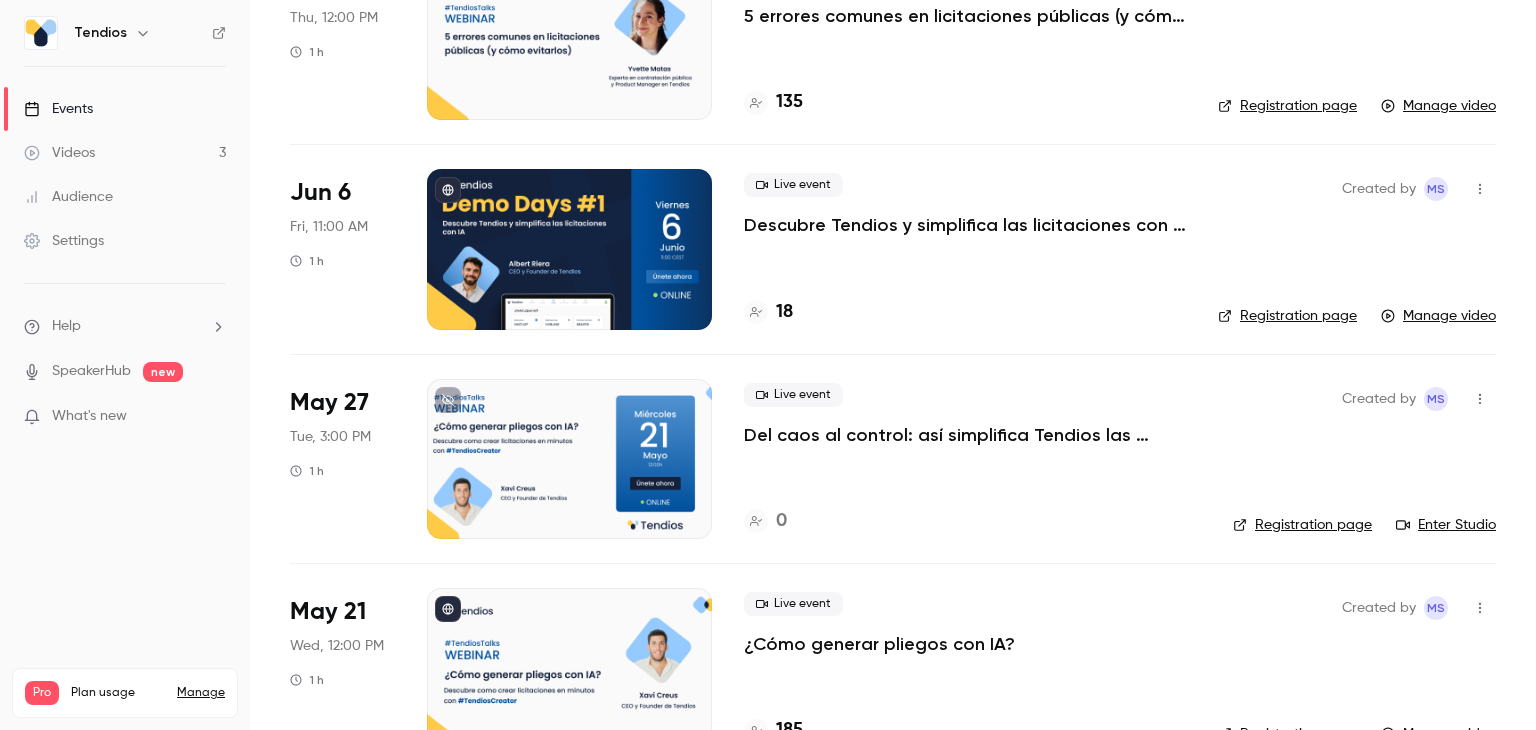scroll, scrollTop: 166, scrollLeft: 0, axis: vertical 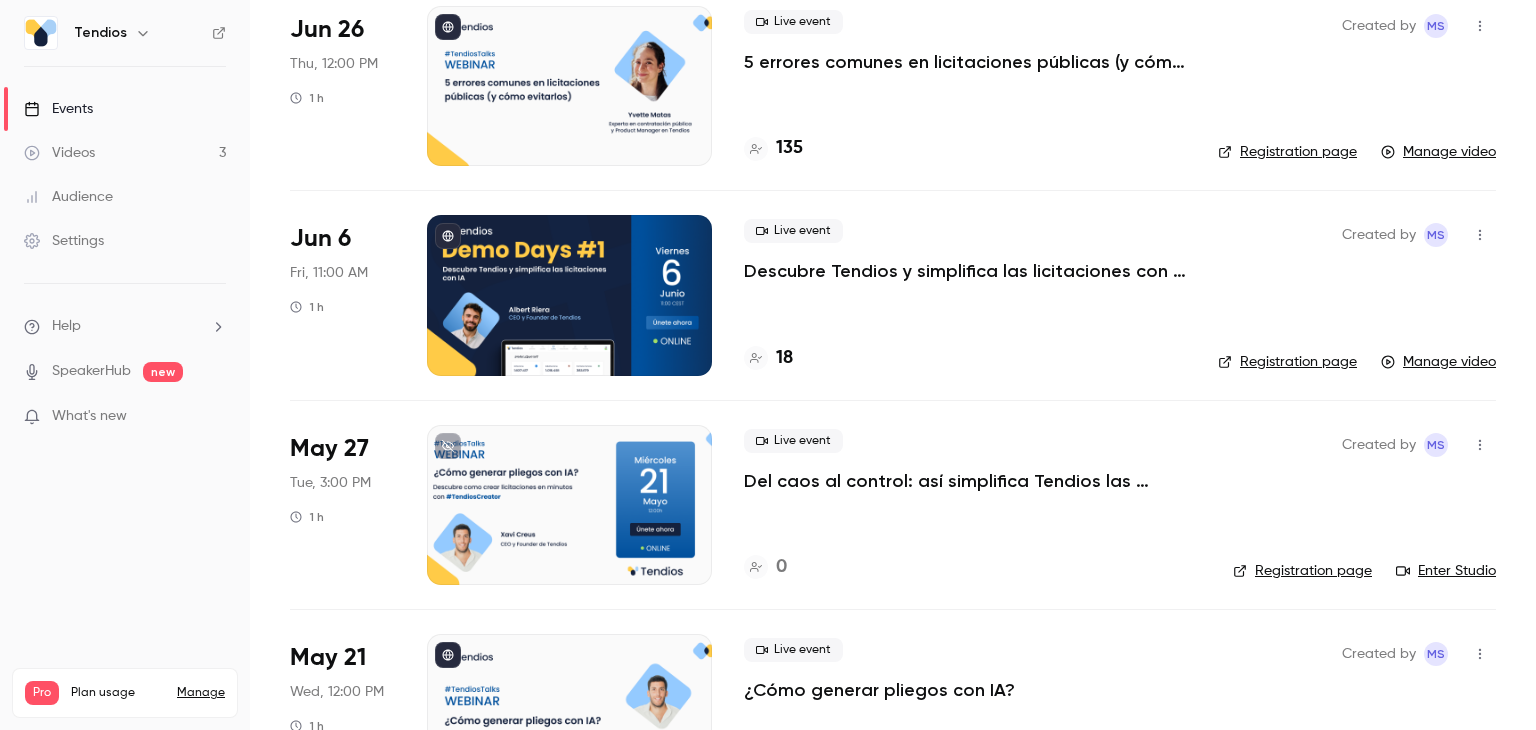click on "Descubre Tendios y simplifica las licitaciones con IA" at bounding box center [965, 271] 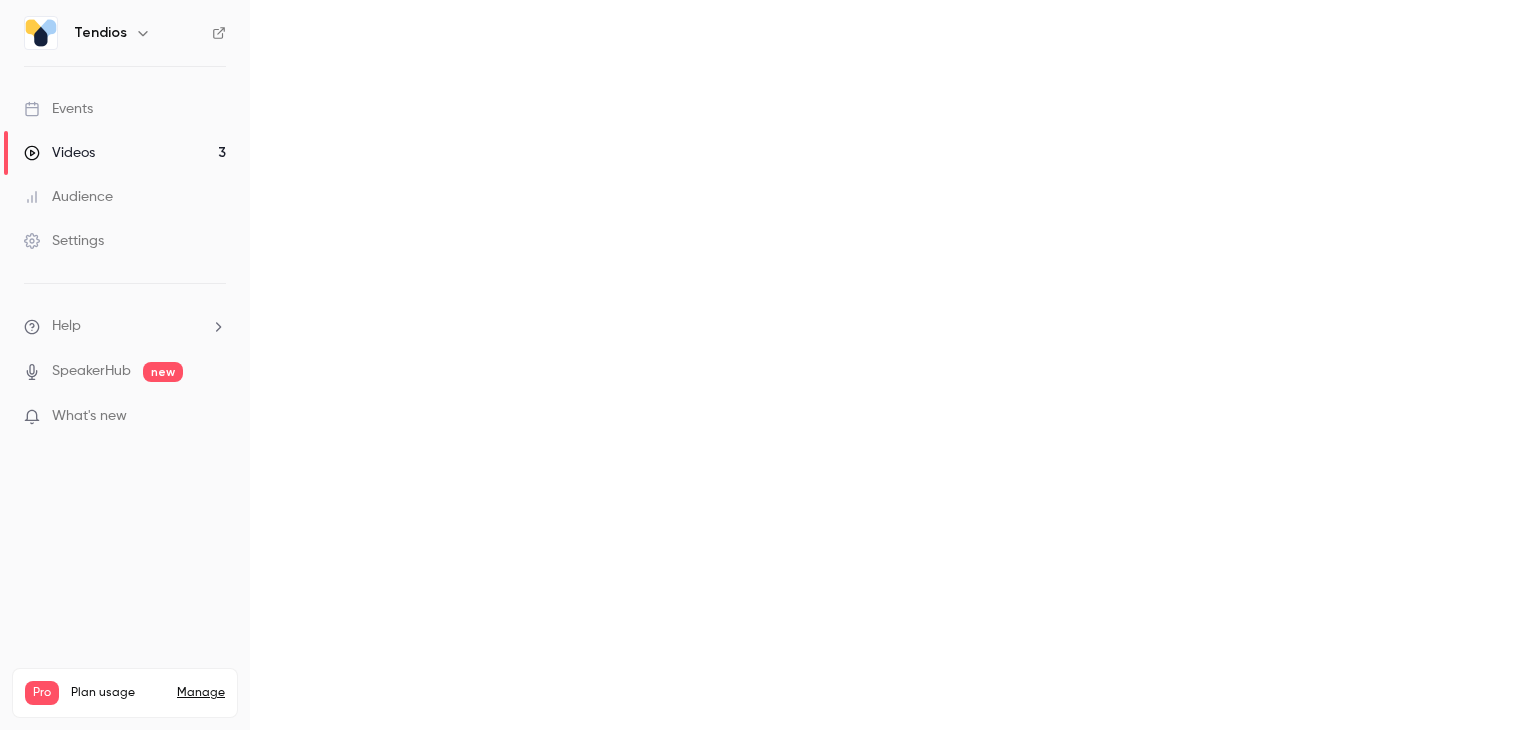 scroll, scrollTop: 0, scrollLeft: 0, axis: both 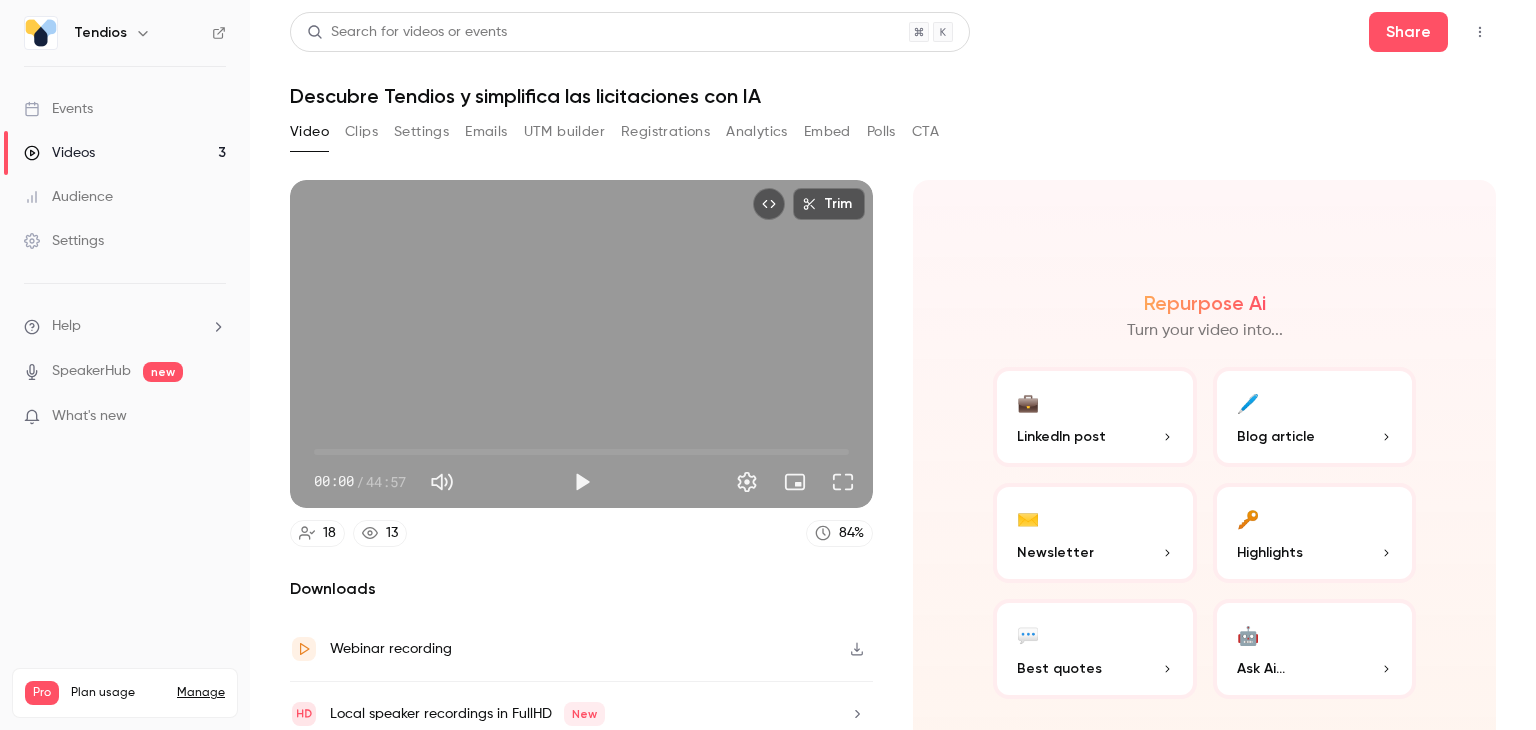 click on "Registrations" at bounding box center [665, 132] 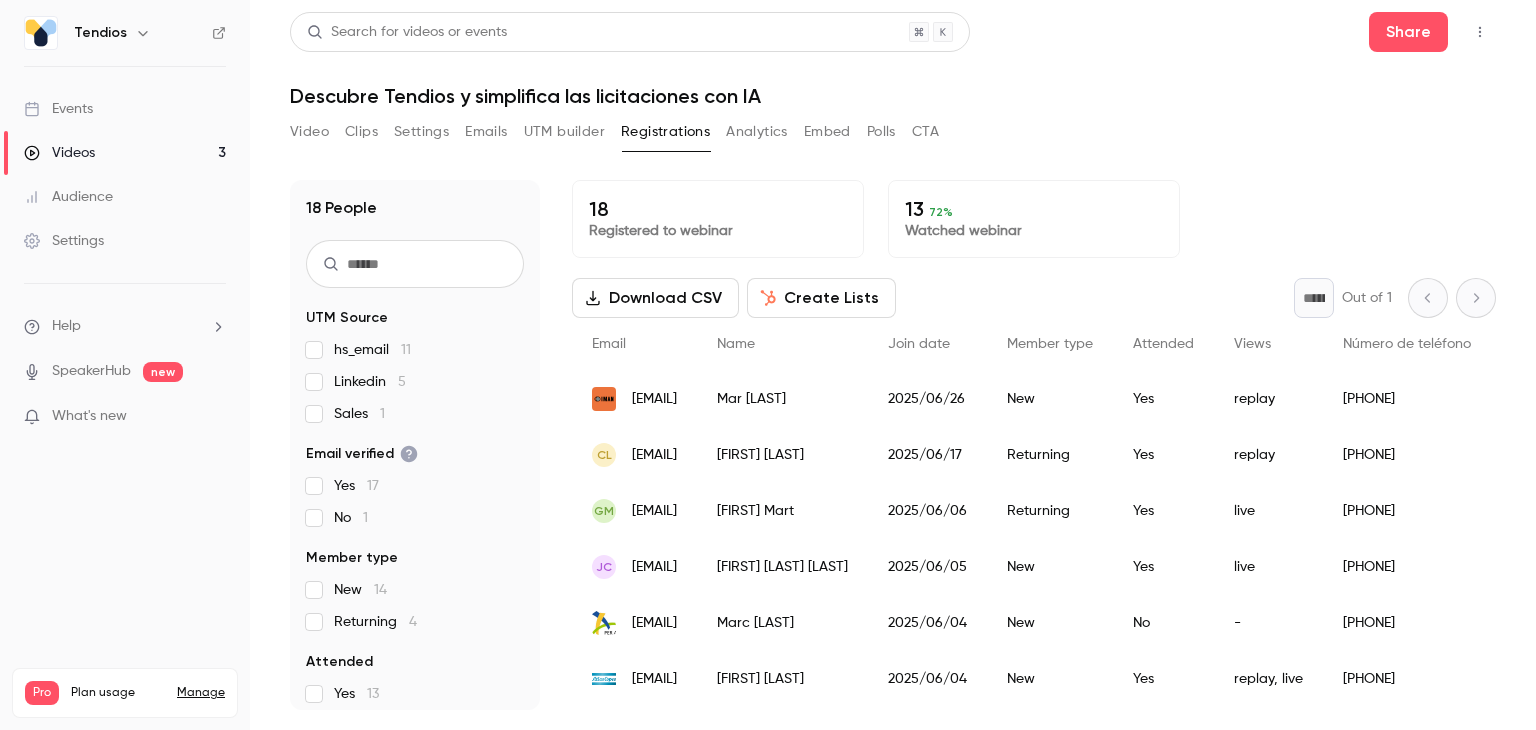 click at bounding box center (415, 264) 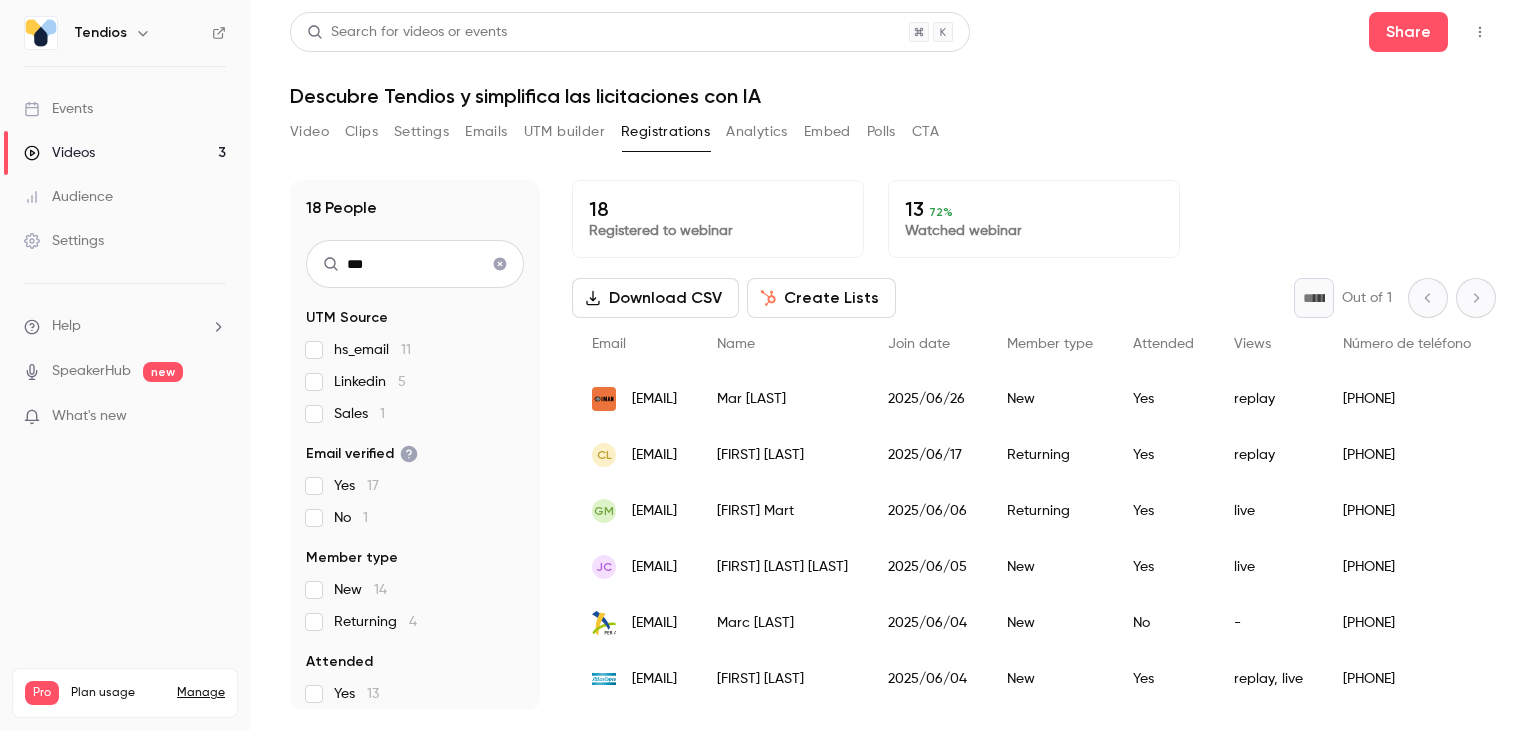 type on "****" 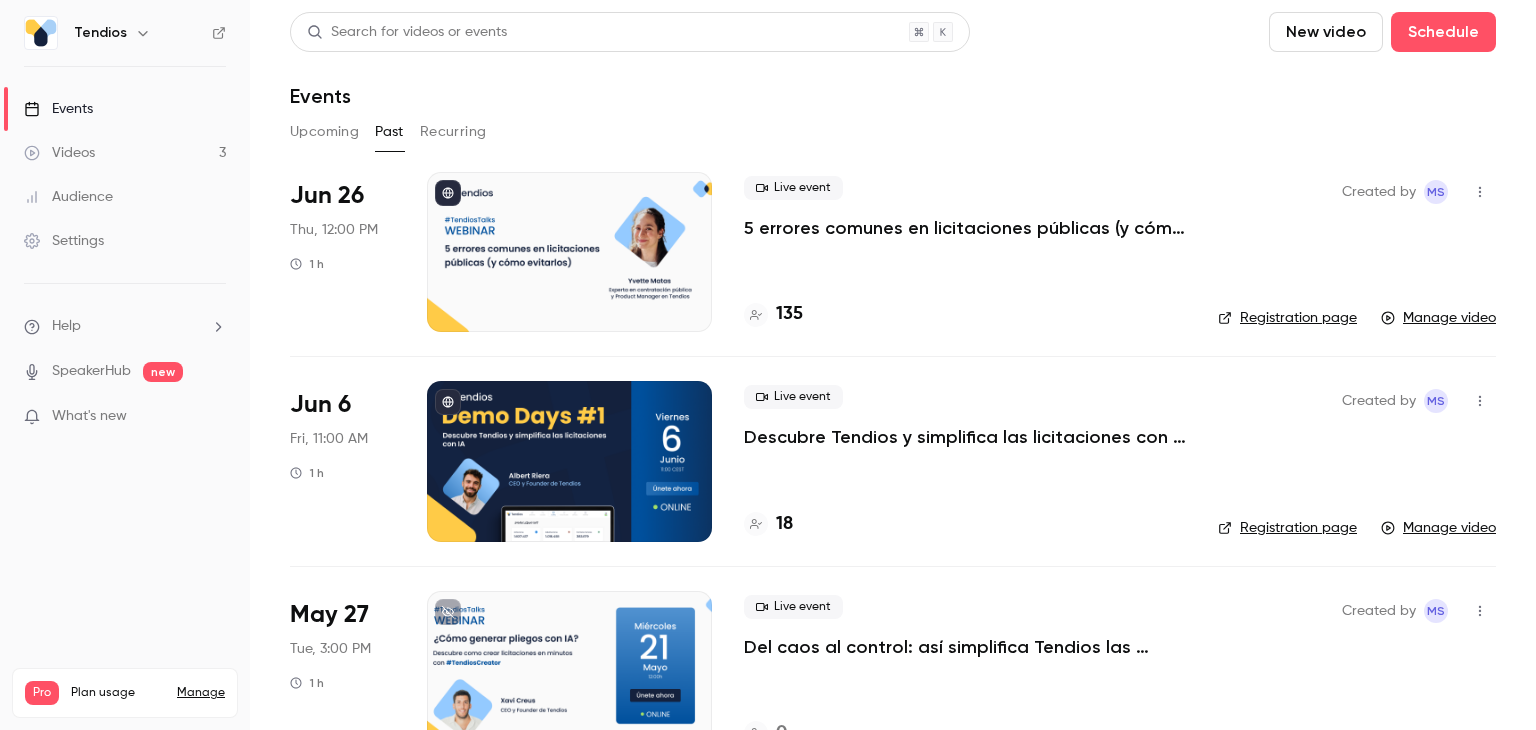 click on "5 errores comunes en licitaciones públicas (y cómo evitarlos)" at bounding box center [965, 228] 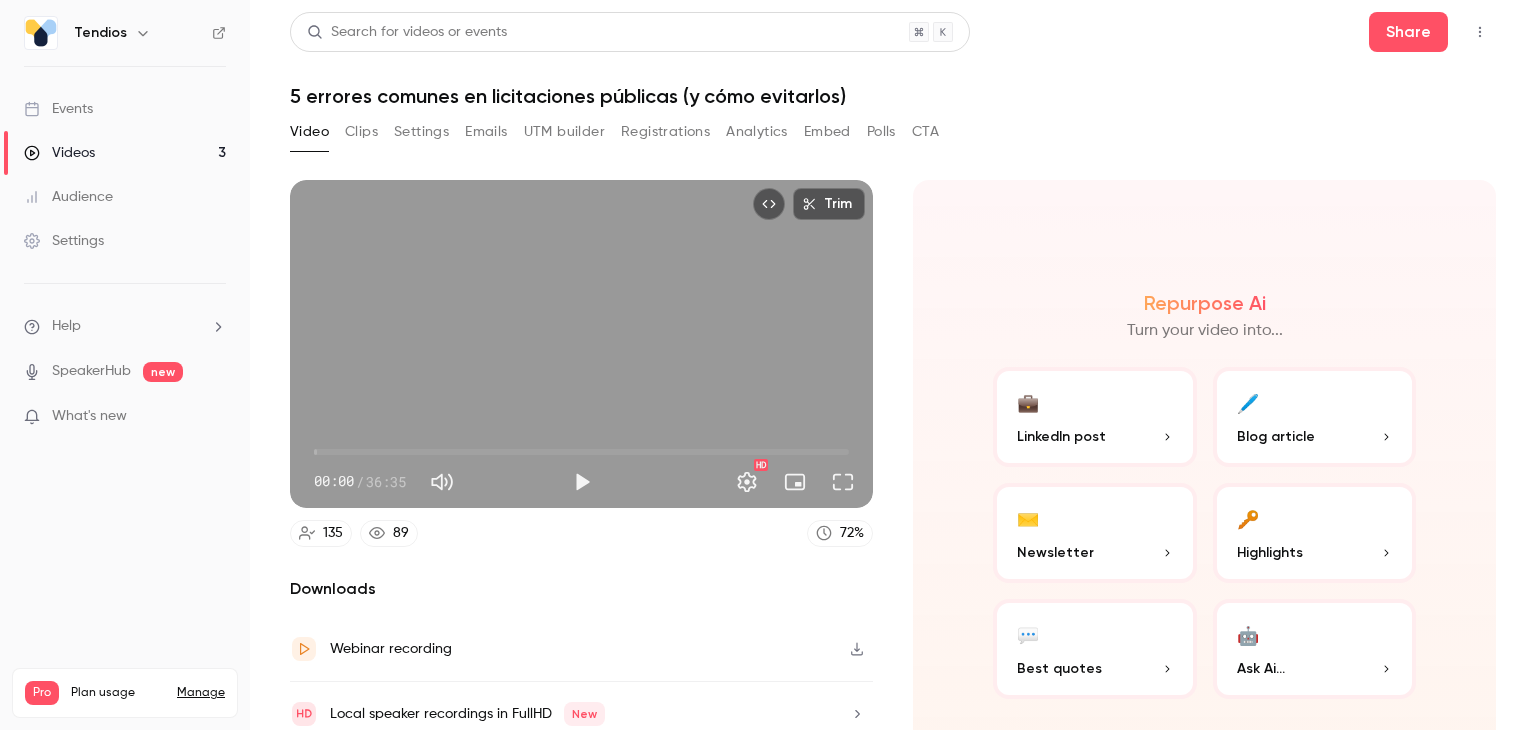 click on "Registrations" at bounding box center [665, 132] 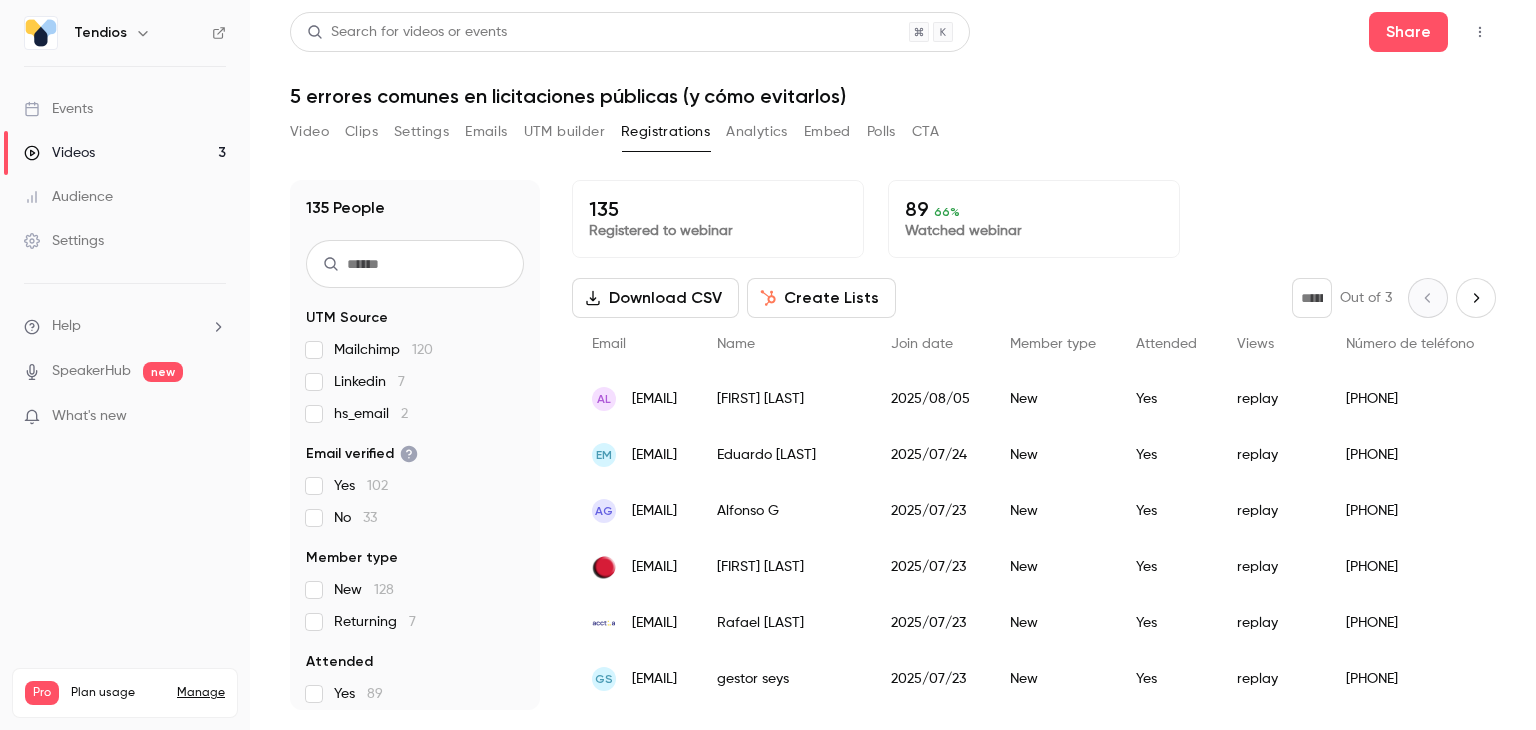 click at bounding box center [415, 264] 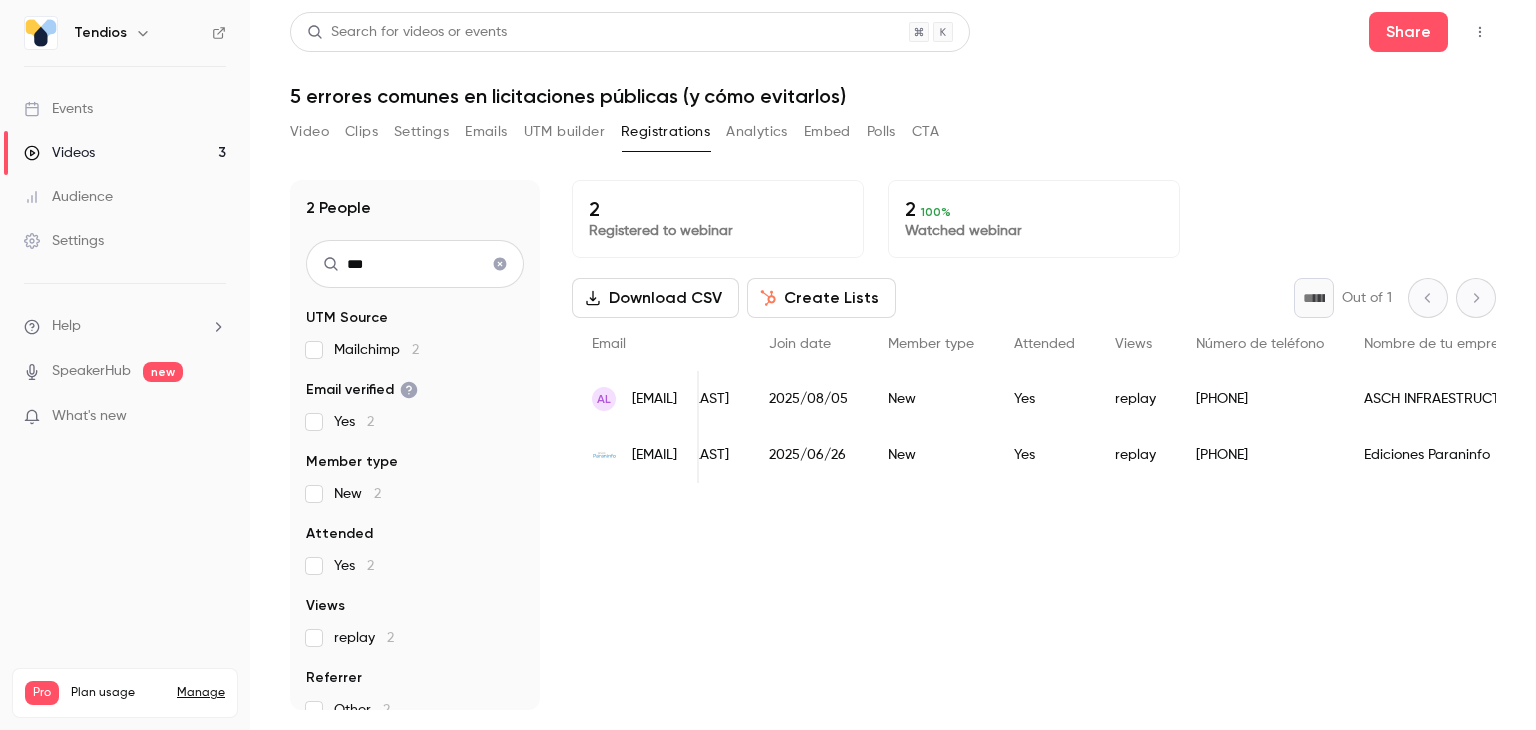 scroll, scrollTop: 0, scrollLeft: 73, axis: horizontal 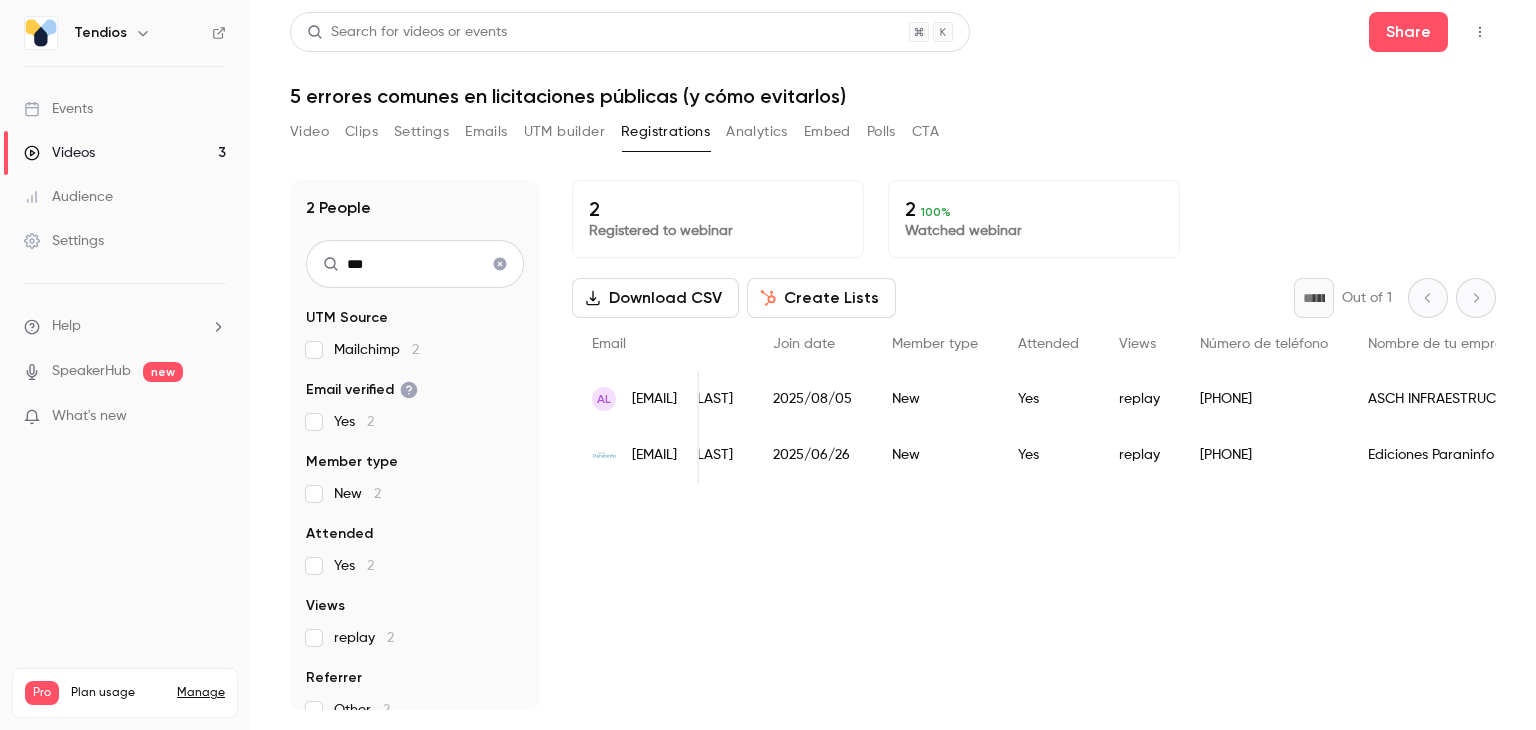 type on "***" 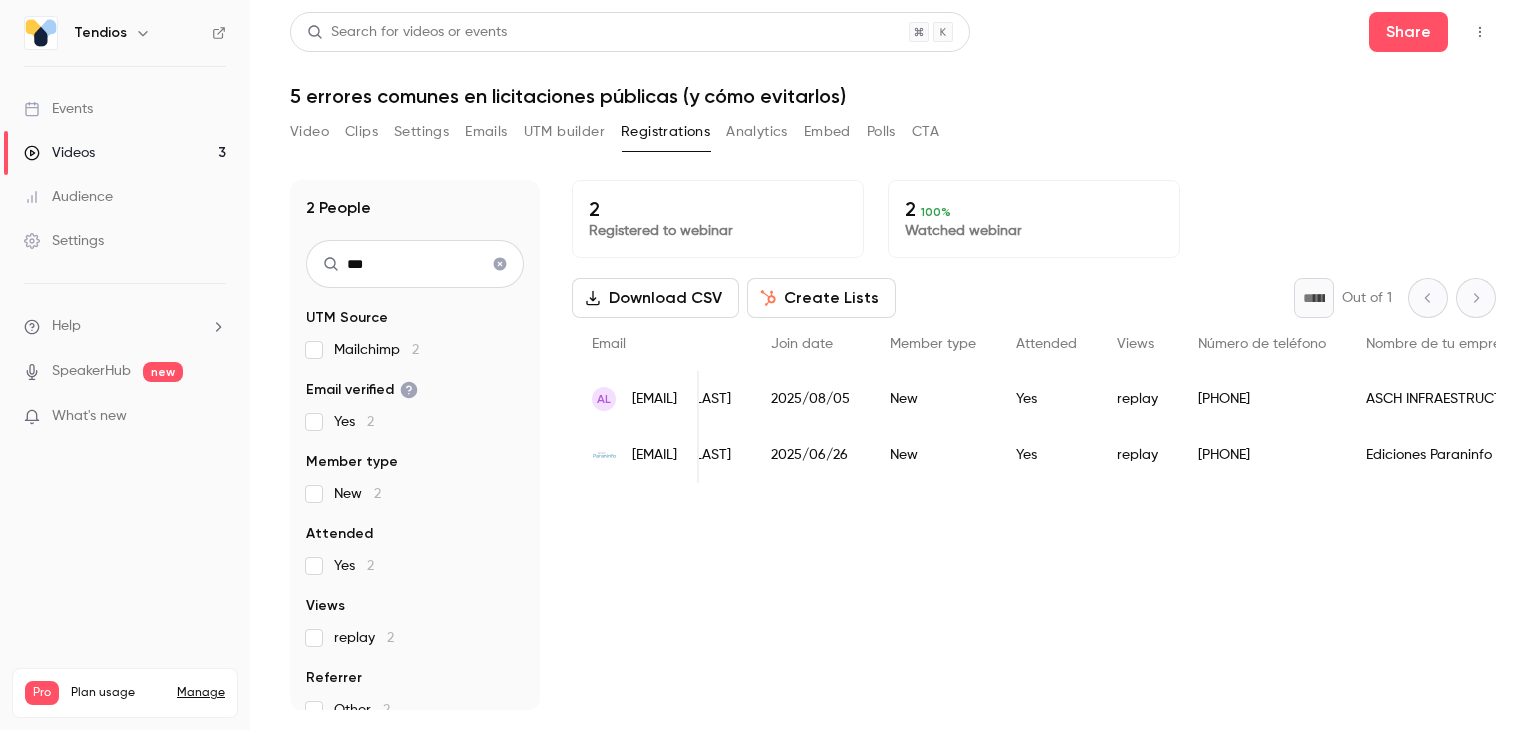 scroll, scrollTop: 0, scrollLeft: 0, axis: both 